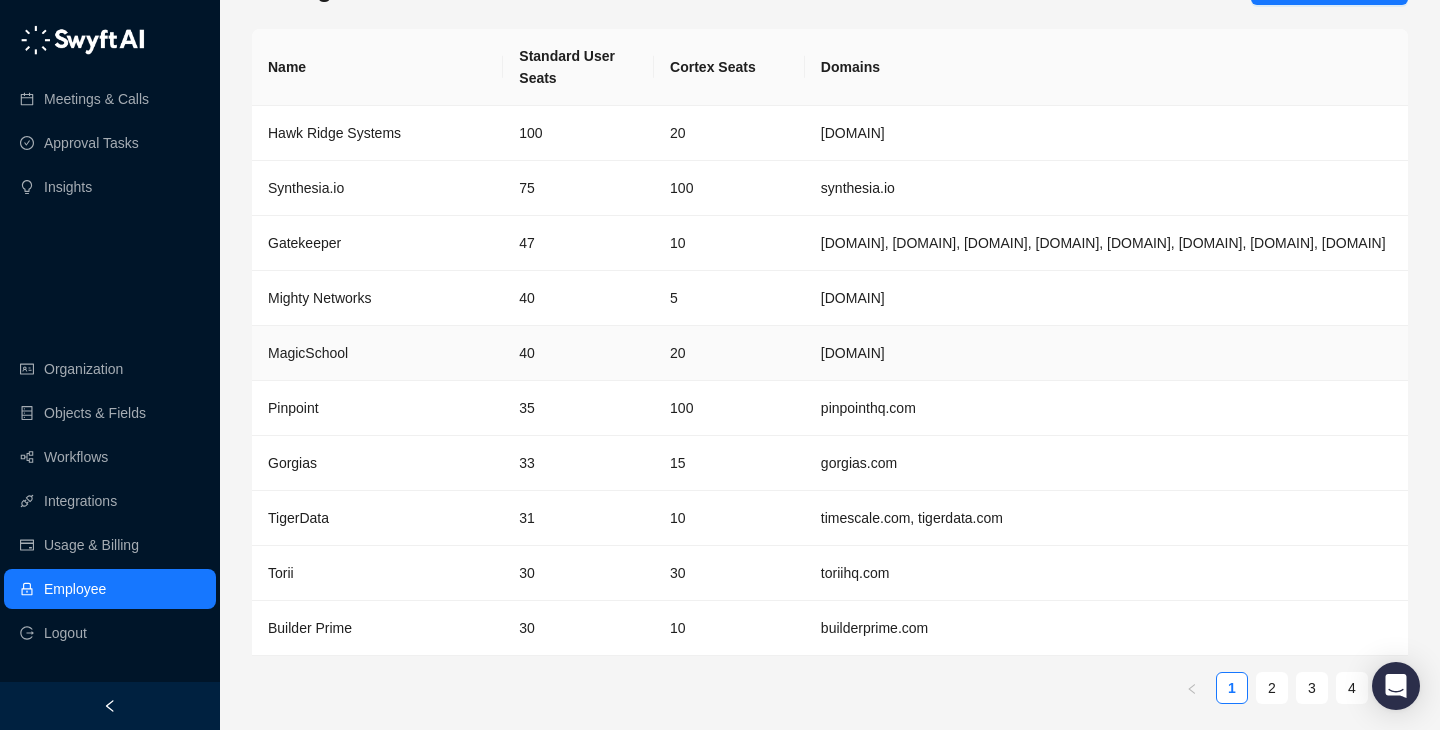 scroll, scrollTop: 65, scrollLeft: 0, axis: vertical 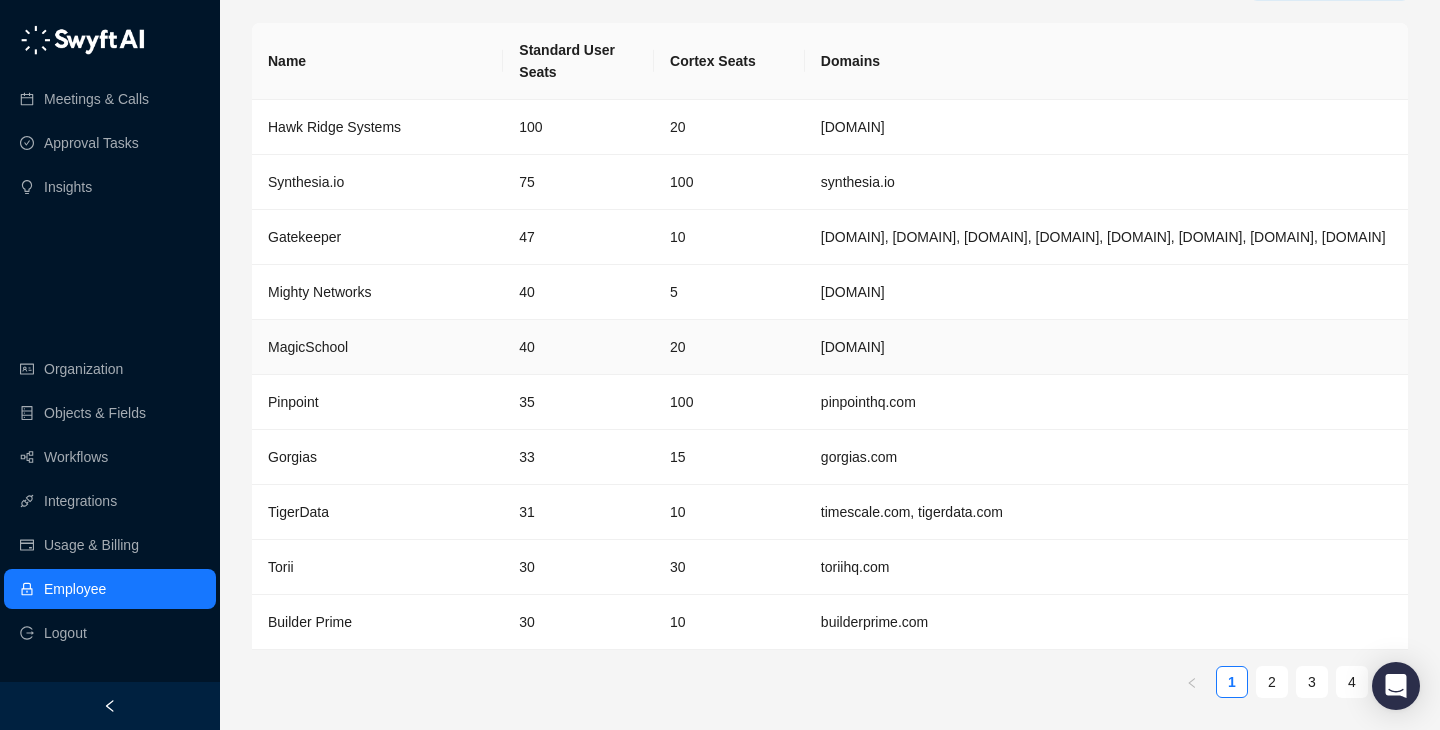 click on "20" at bounding box center (729, 347) 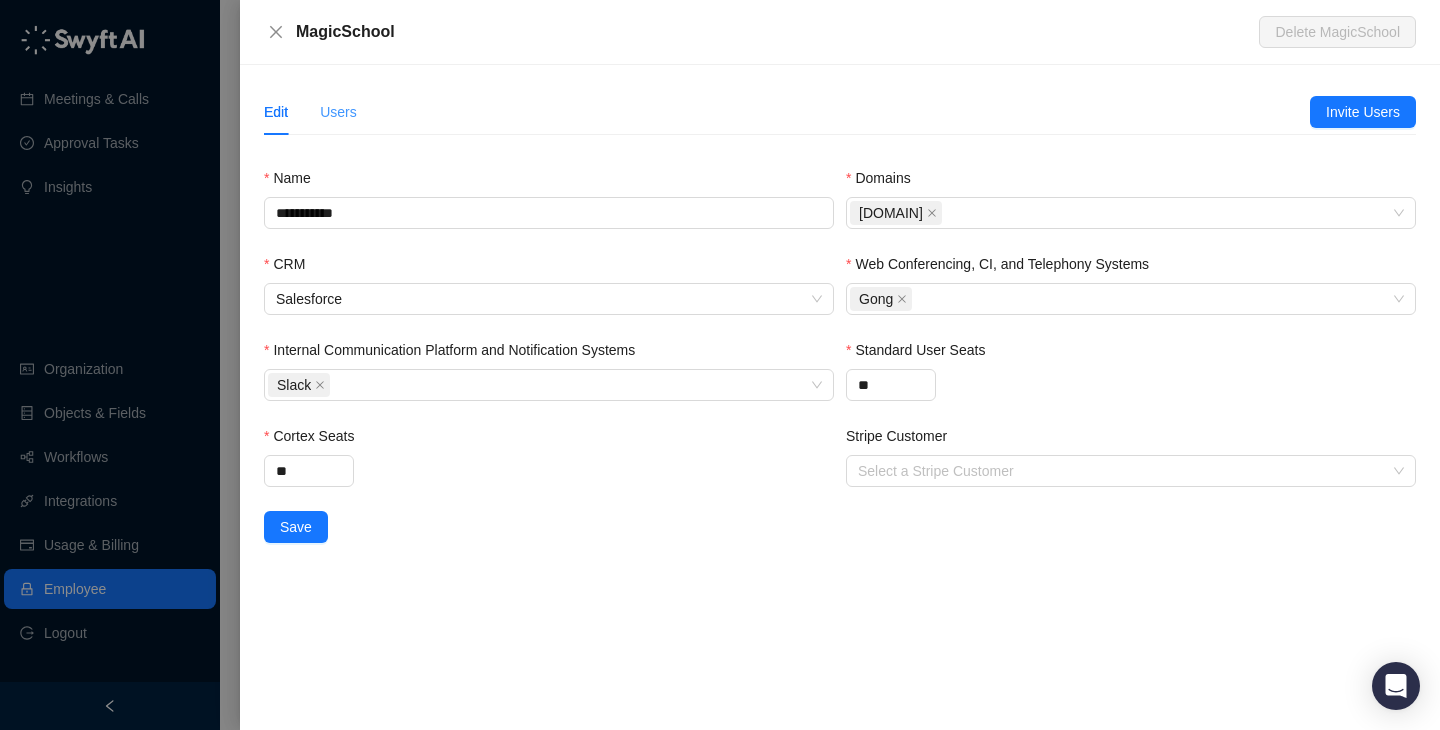 click on "Users" at bounding box center (338, 112) 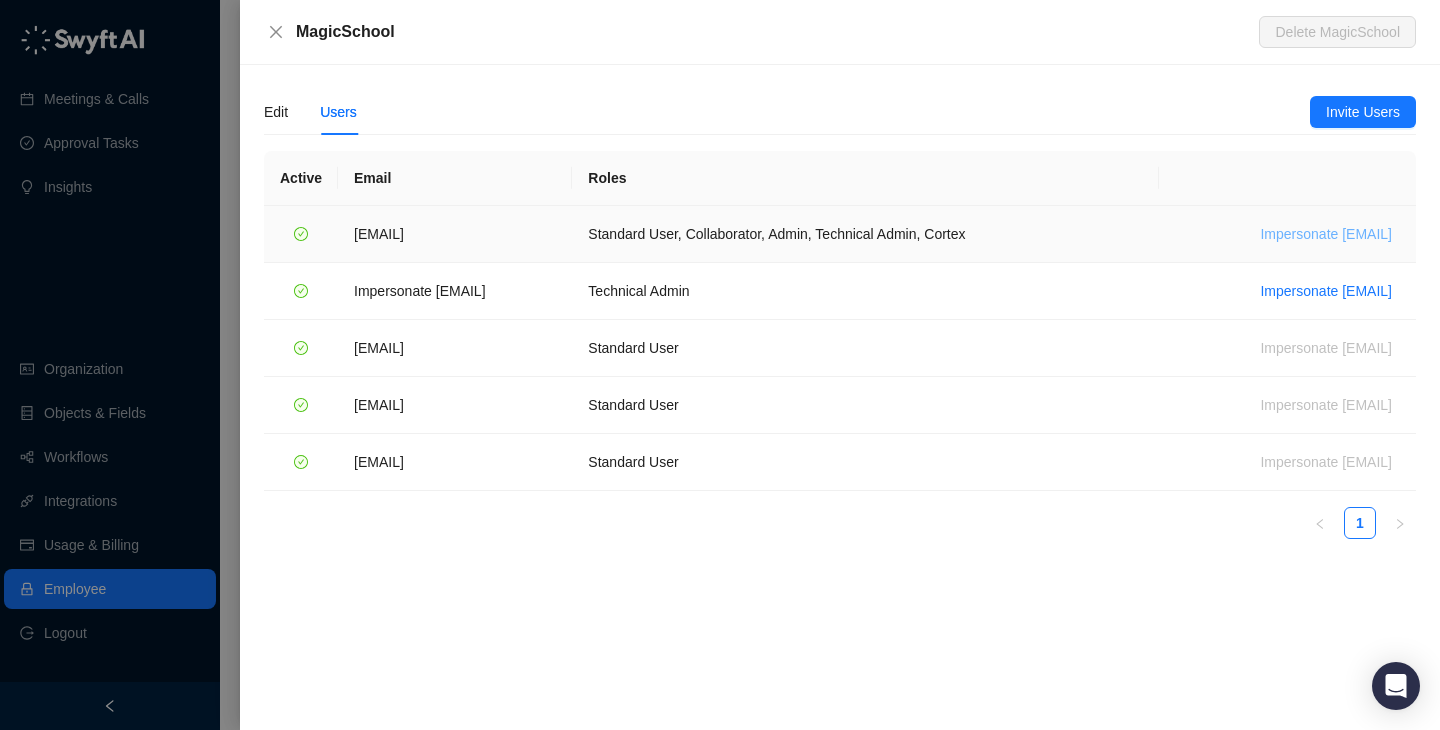 click on "Impersonate ana@magicschool.ai" at bounding box center (1326, 234) 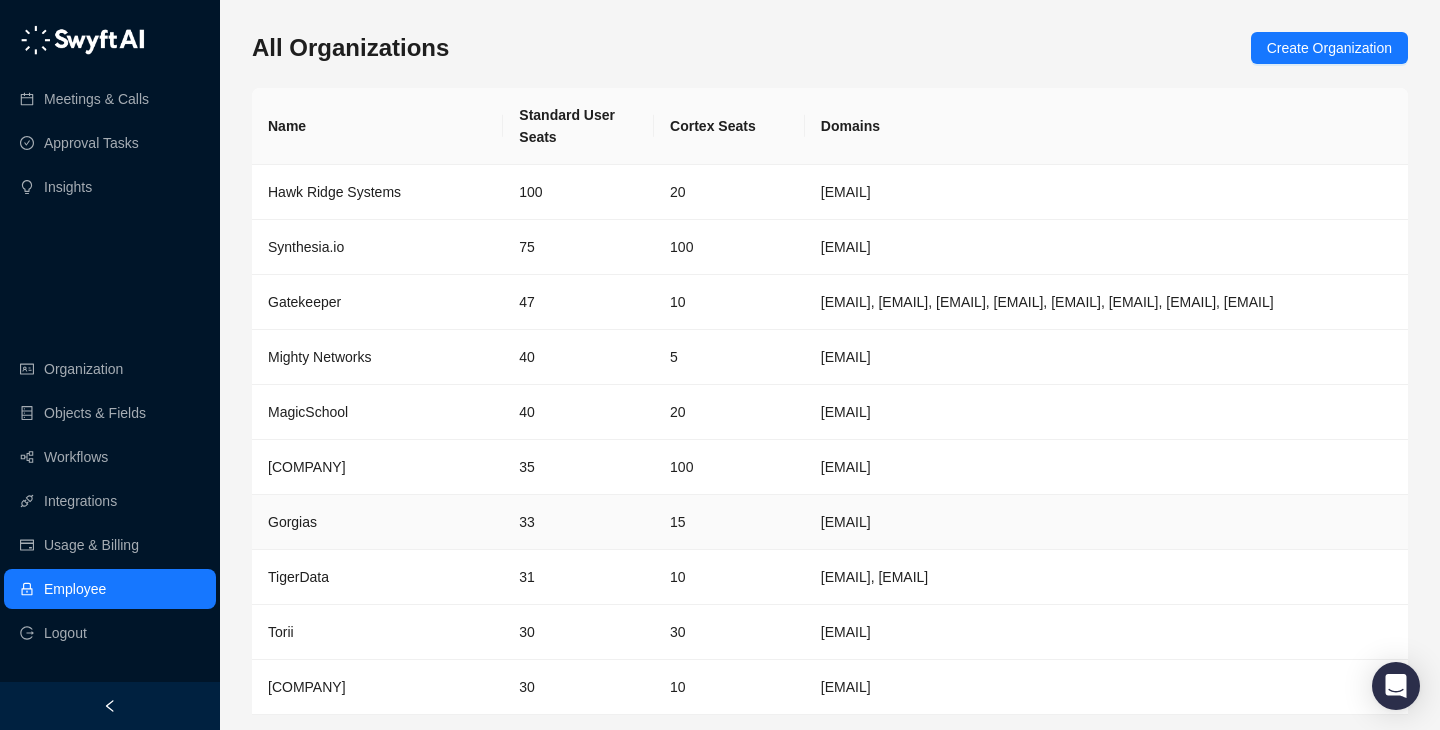 scroll, scrollTop: 65, scrollLeft: 0, axis: vertical 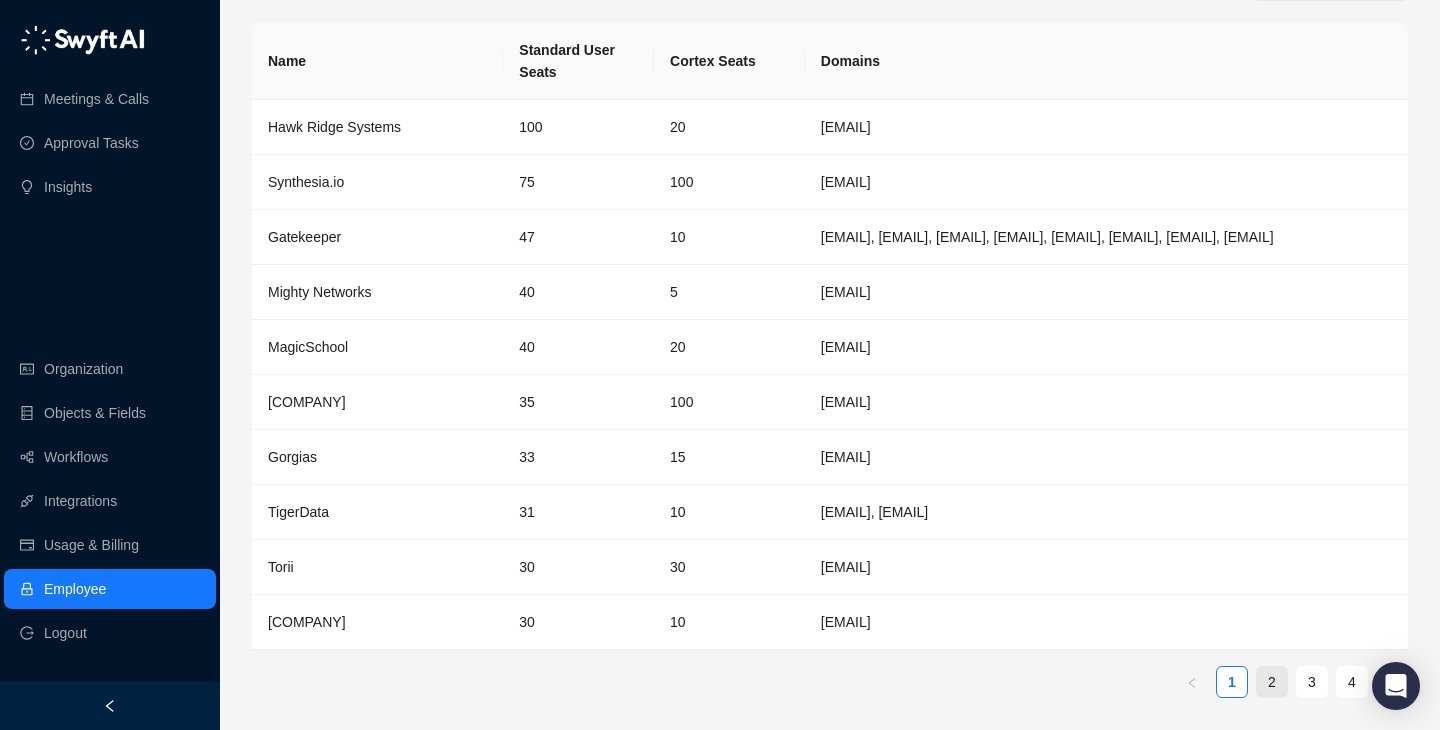 click on "2" at bounding box center (1272, 682) 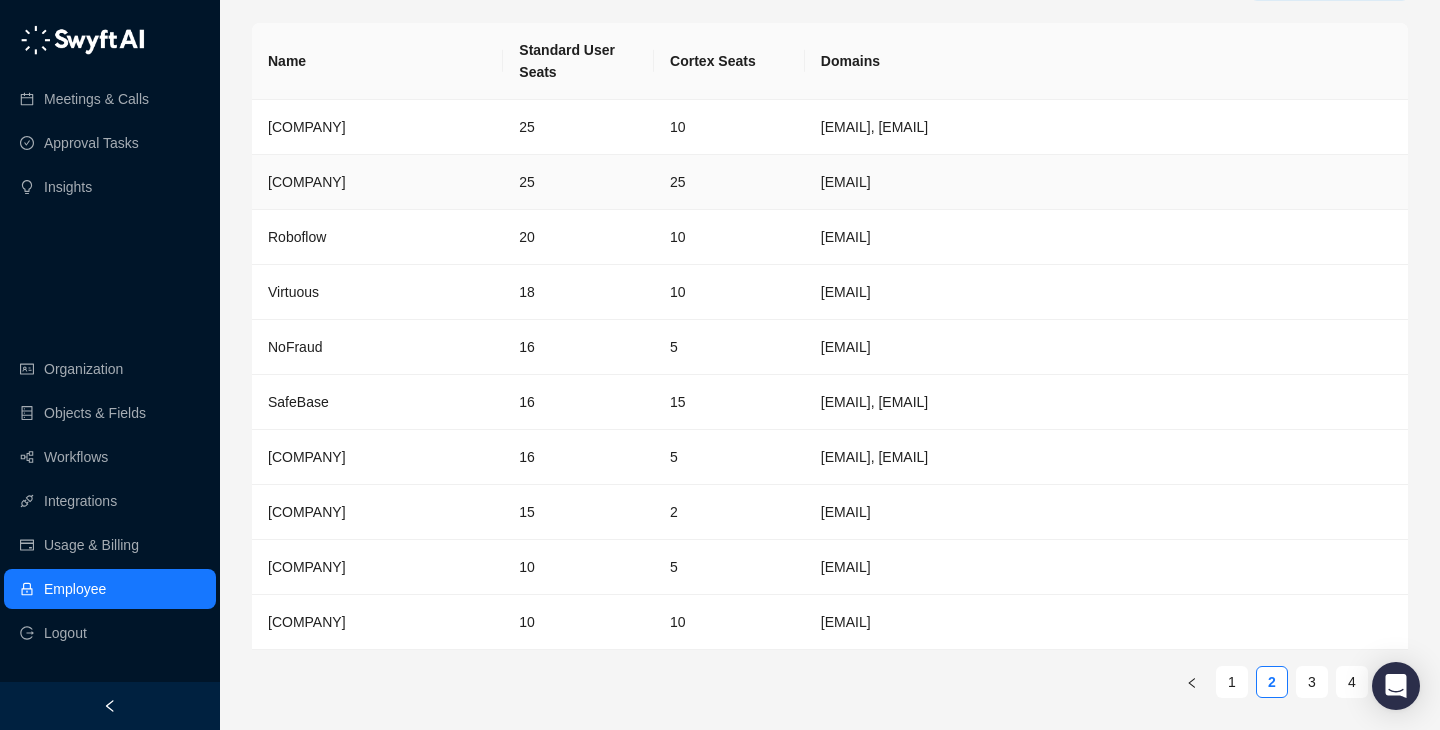 click on "[COMPANY]" at bounding box center (377, 182) 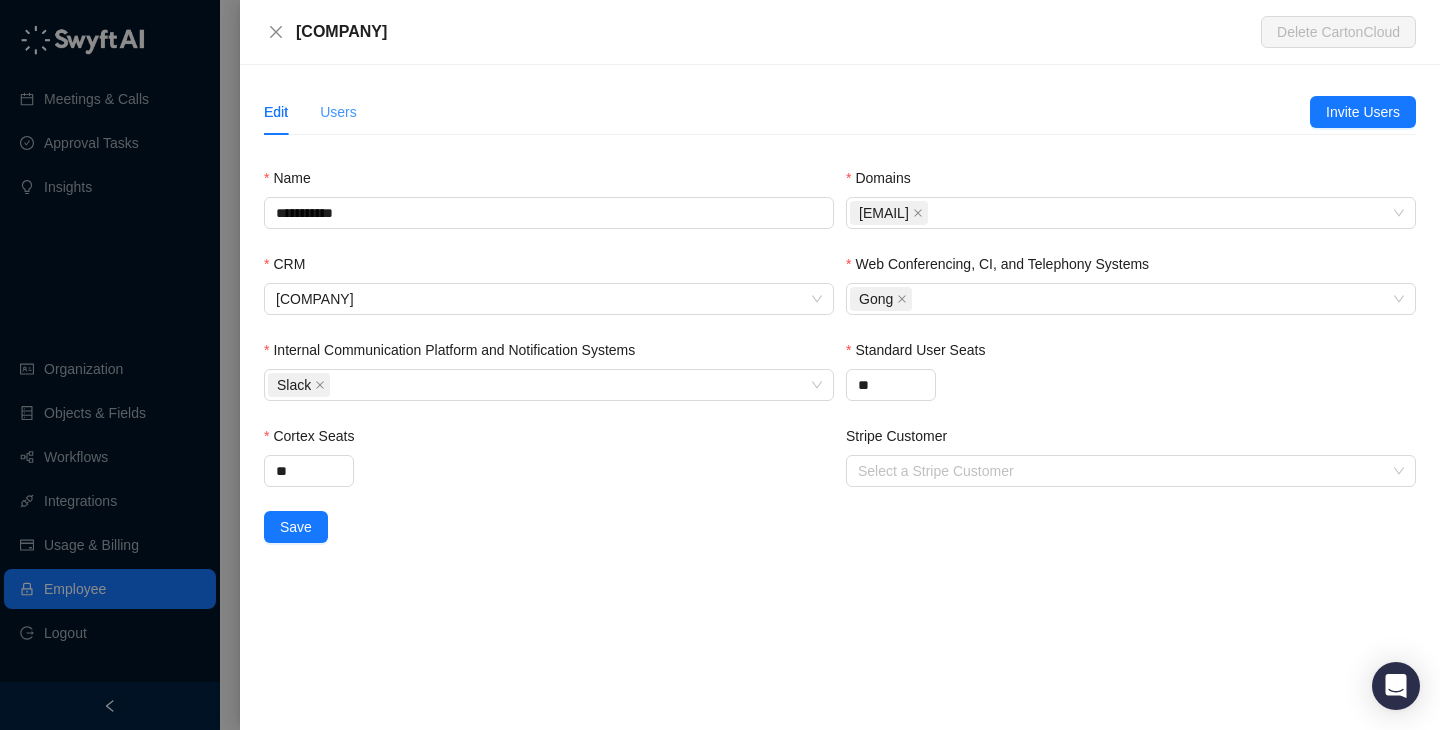 click on "Users" at bounding box center (338, 112) 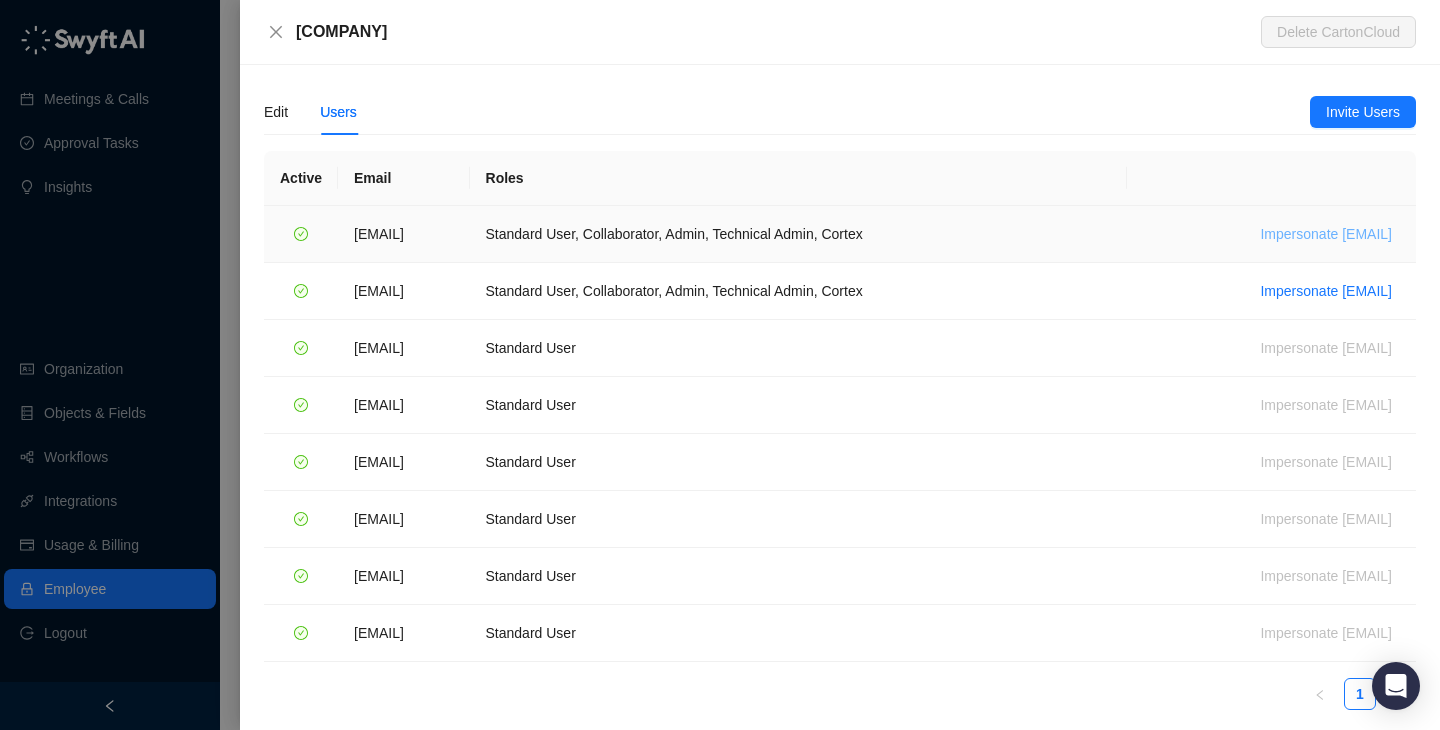 click on "Impersonate brittany.cashman@cartoncloud.com.au" at bounding box center [1326, 234] 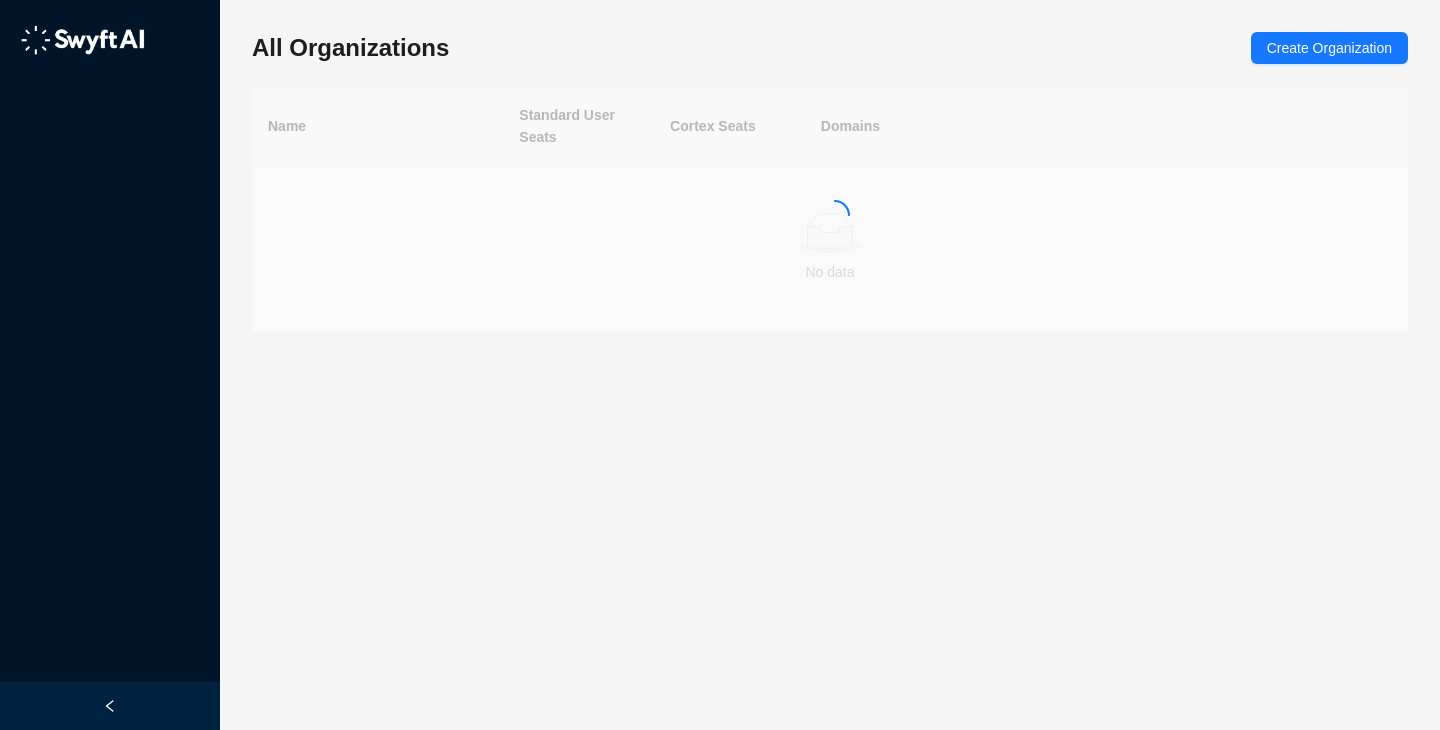 scroll, scrollTop: 0, scrollLeft: 0, axis: both 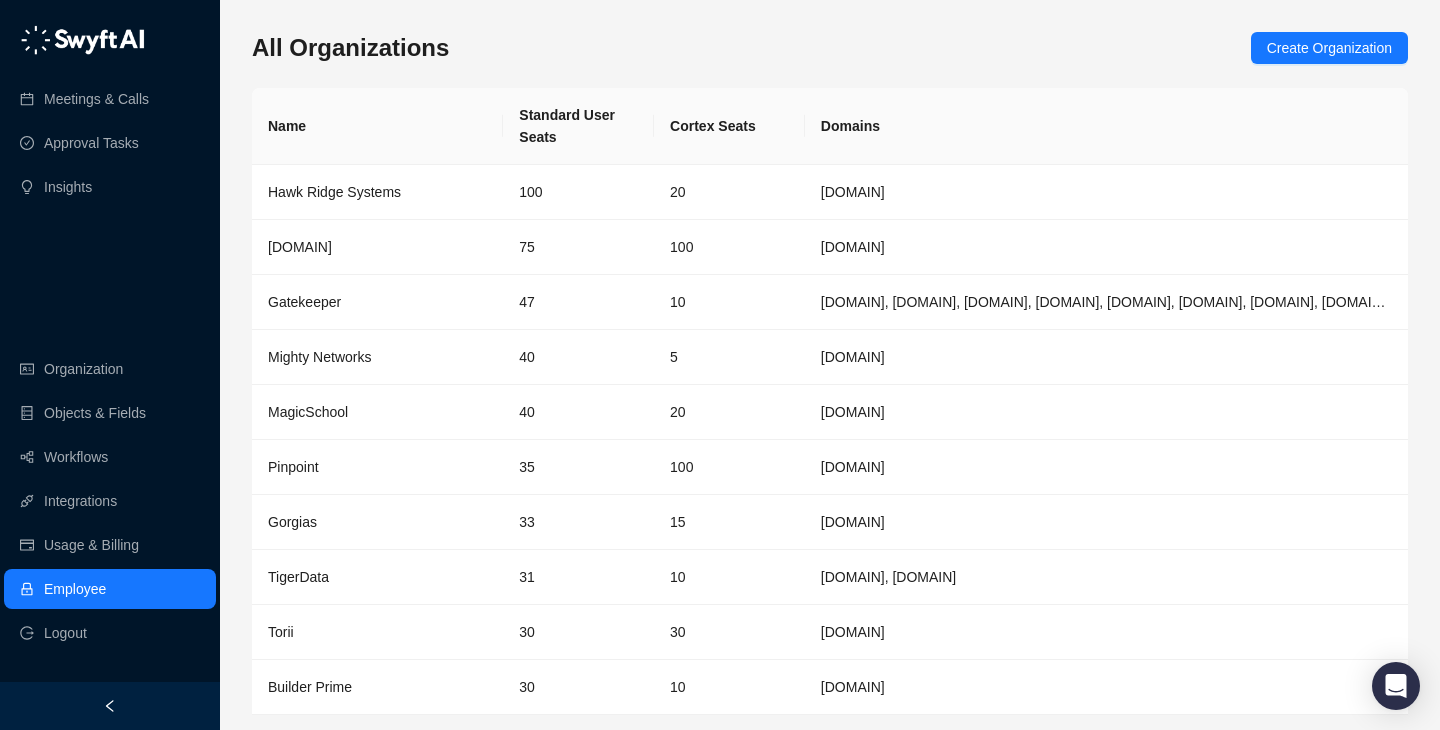 click on "Meetings & Calls Approval Tasks Insights Organization Objects & Fields Workflows Integrations Usage & Billing Employee Logout" at bounding box center [110, 341] 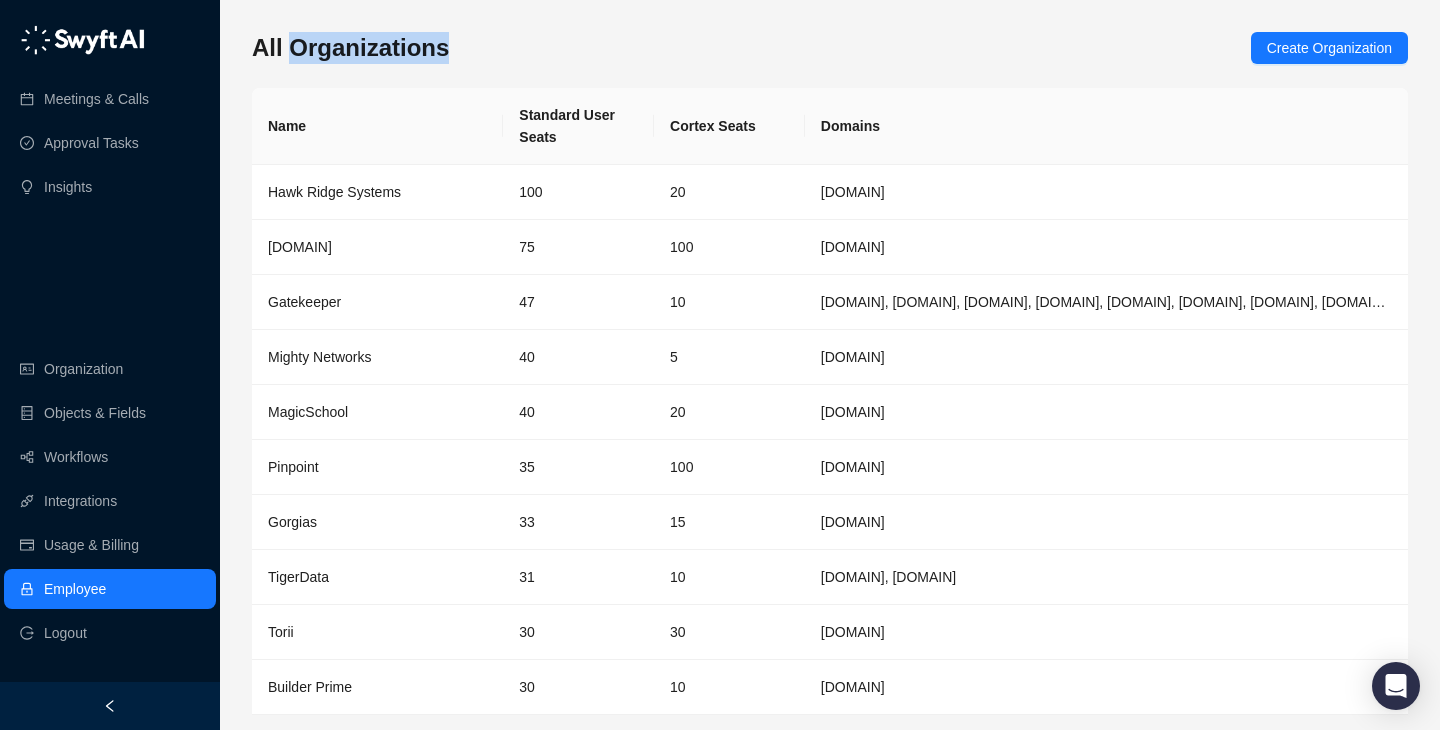 click on "All Organizations" at bounding box center (350, 48) 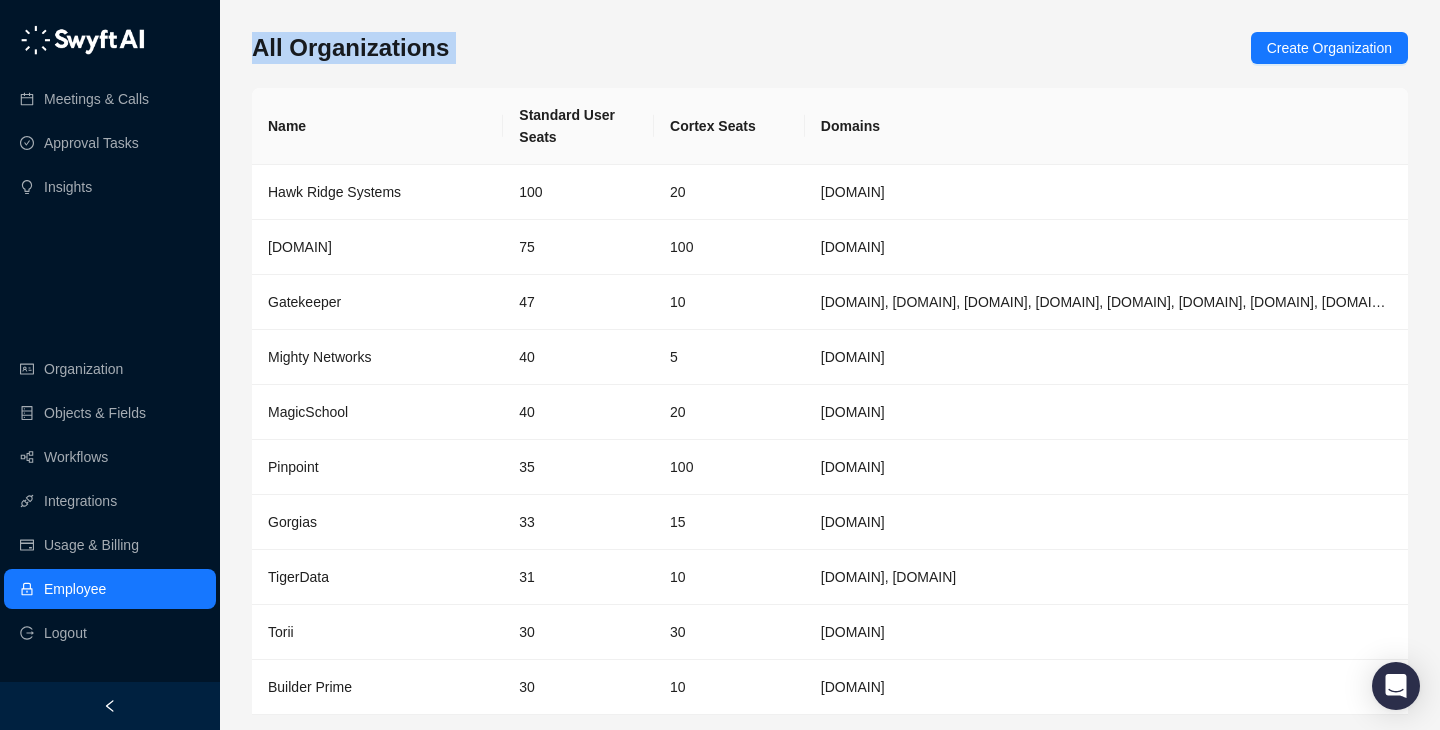 click on "All Organizations" at bounding box center (350, 48) 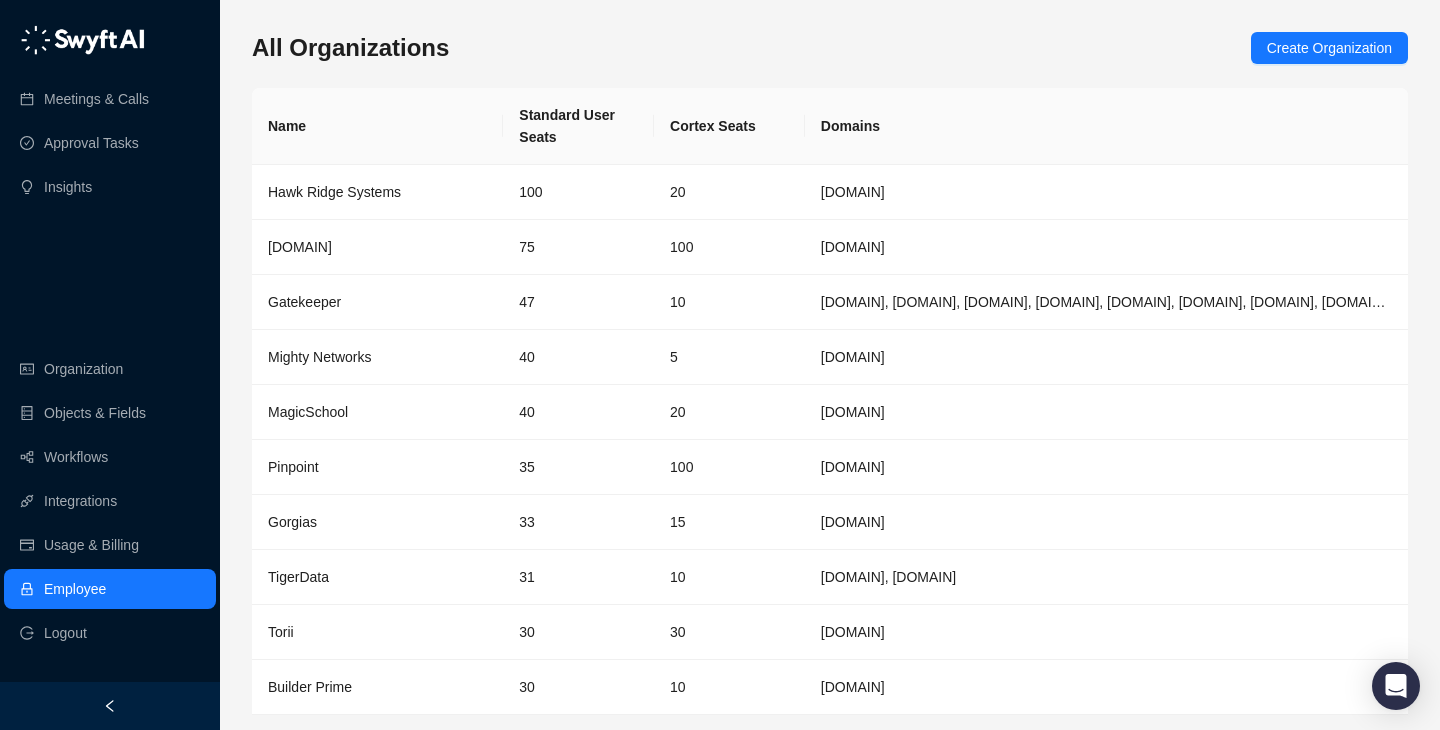 click on "All Organizations Create Organization" at bounding box center (830, 48) 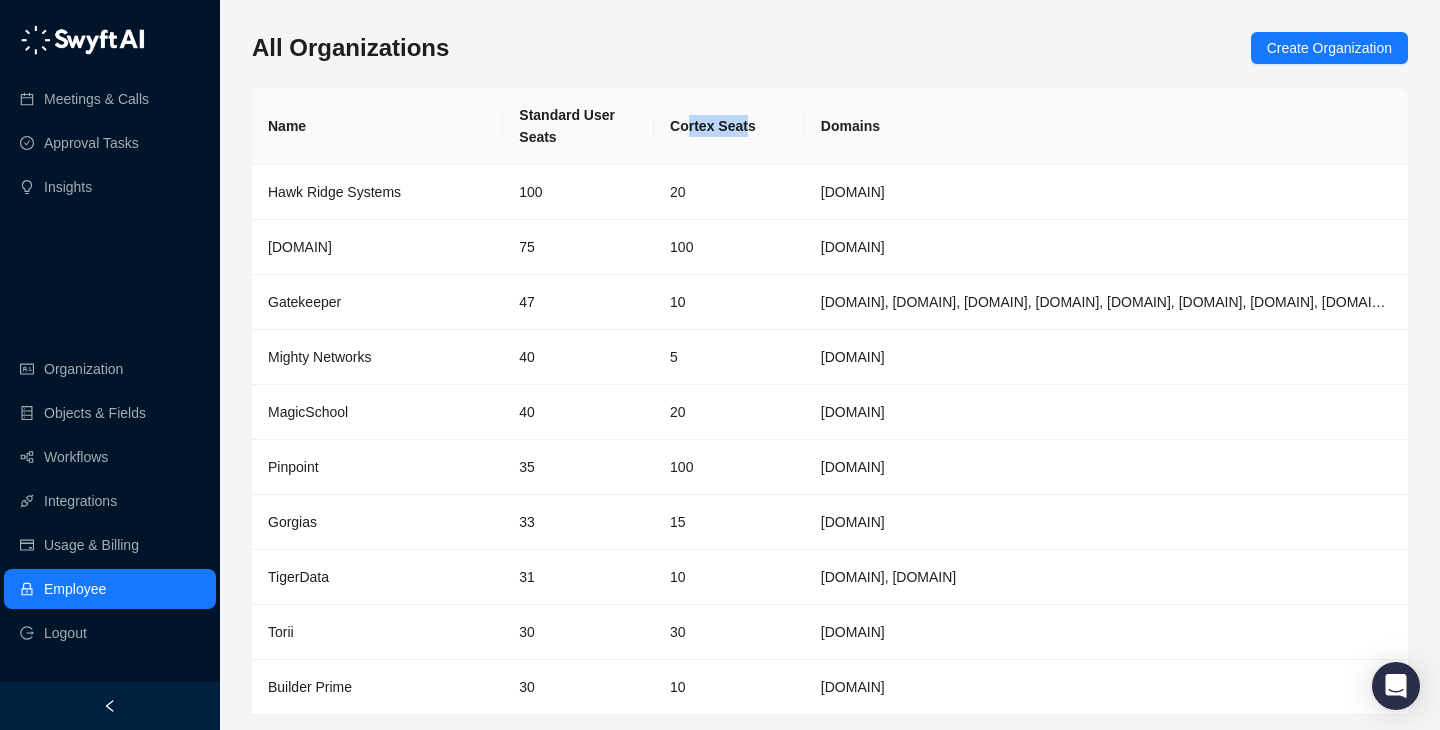 drag, startPoint x: 687, startPoint y: 130, endPoint x: 773, endPoint y: 134, distance: 86.09297 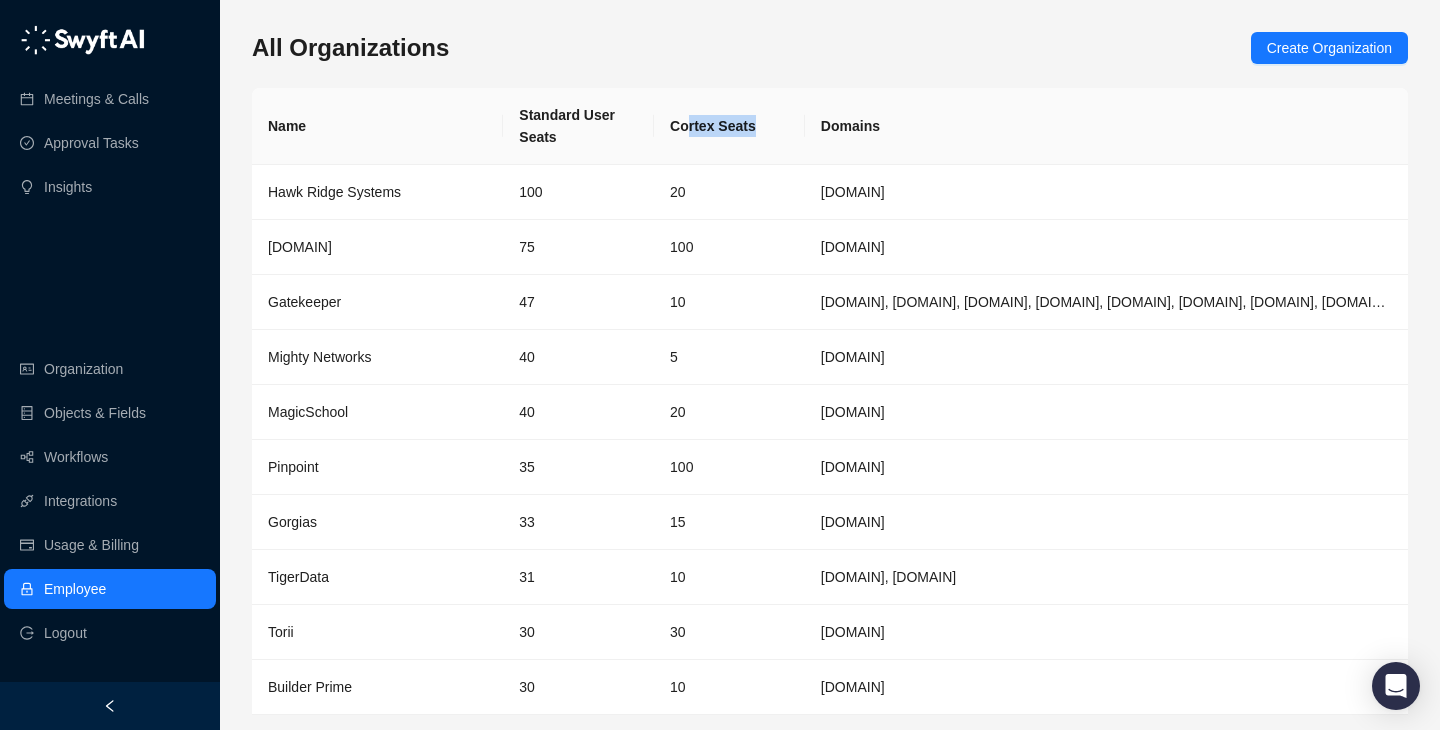 click on "Cortex Seats" at bounding box center (729, 126) 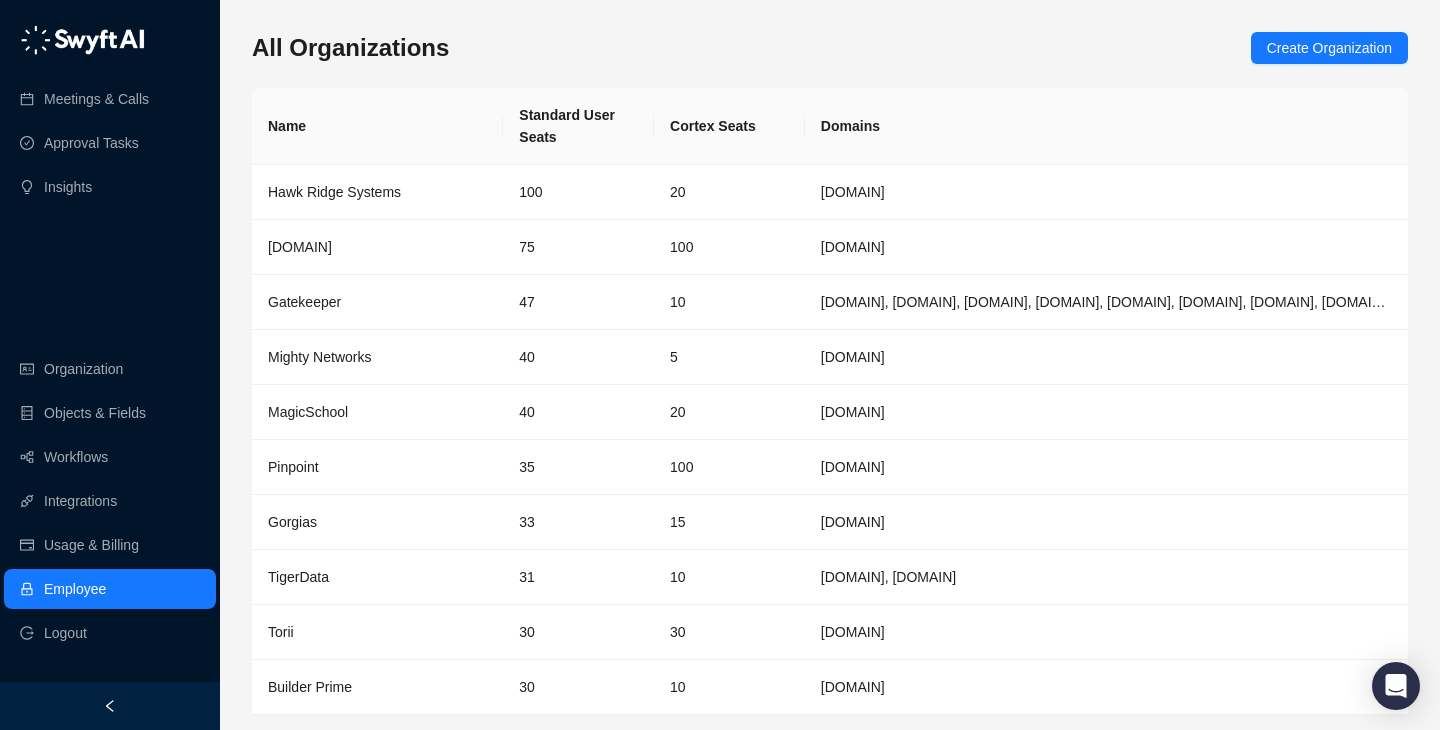 click on "Cortex Seats" at bounding box center (729, 126) 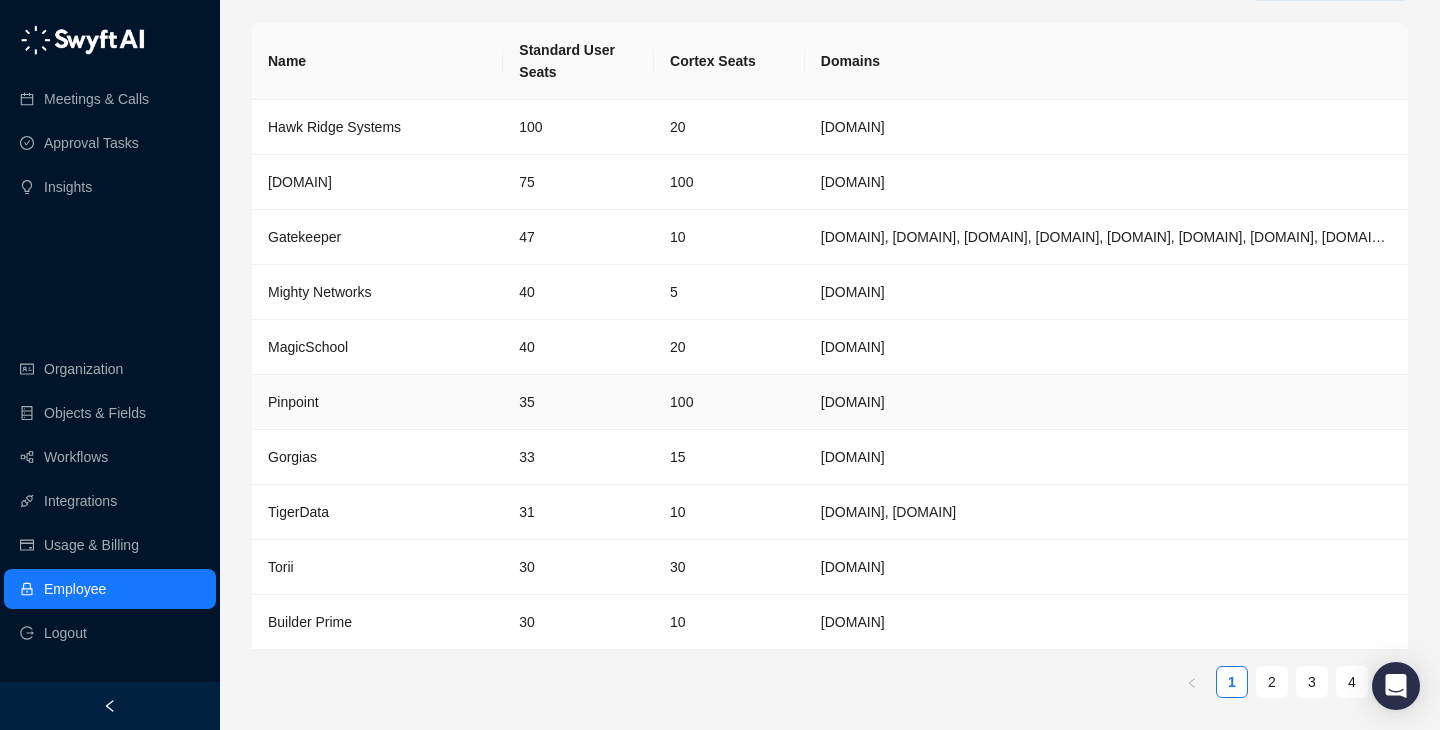 scroll, scrollTop: 0, scrollLeft: 0, axis: both 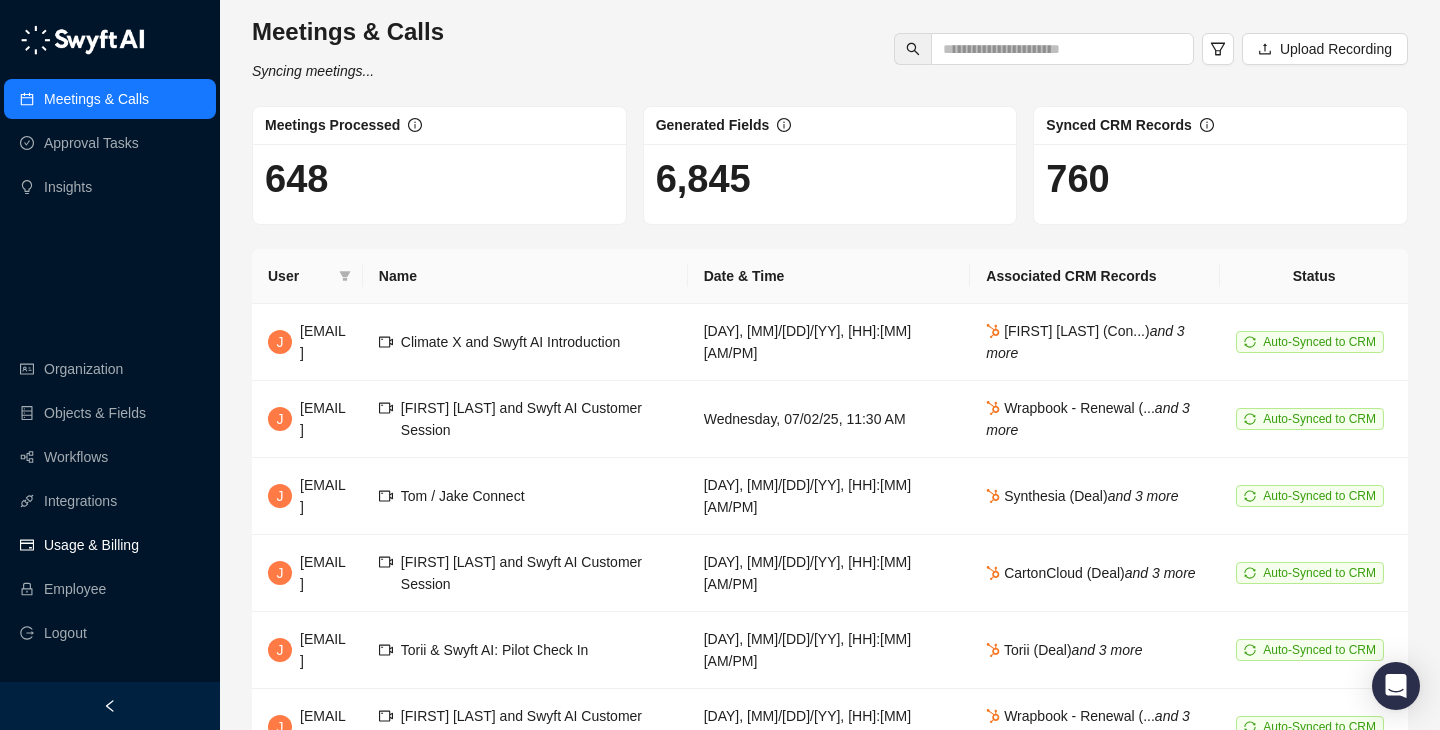 click on "Usage & Billing" at bounding box center (110, 545) 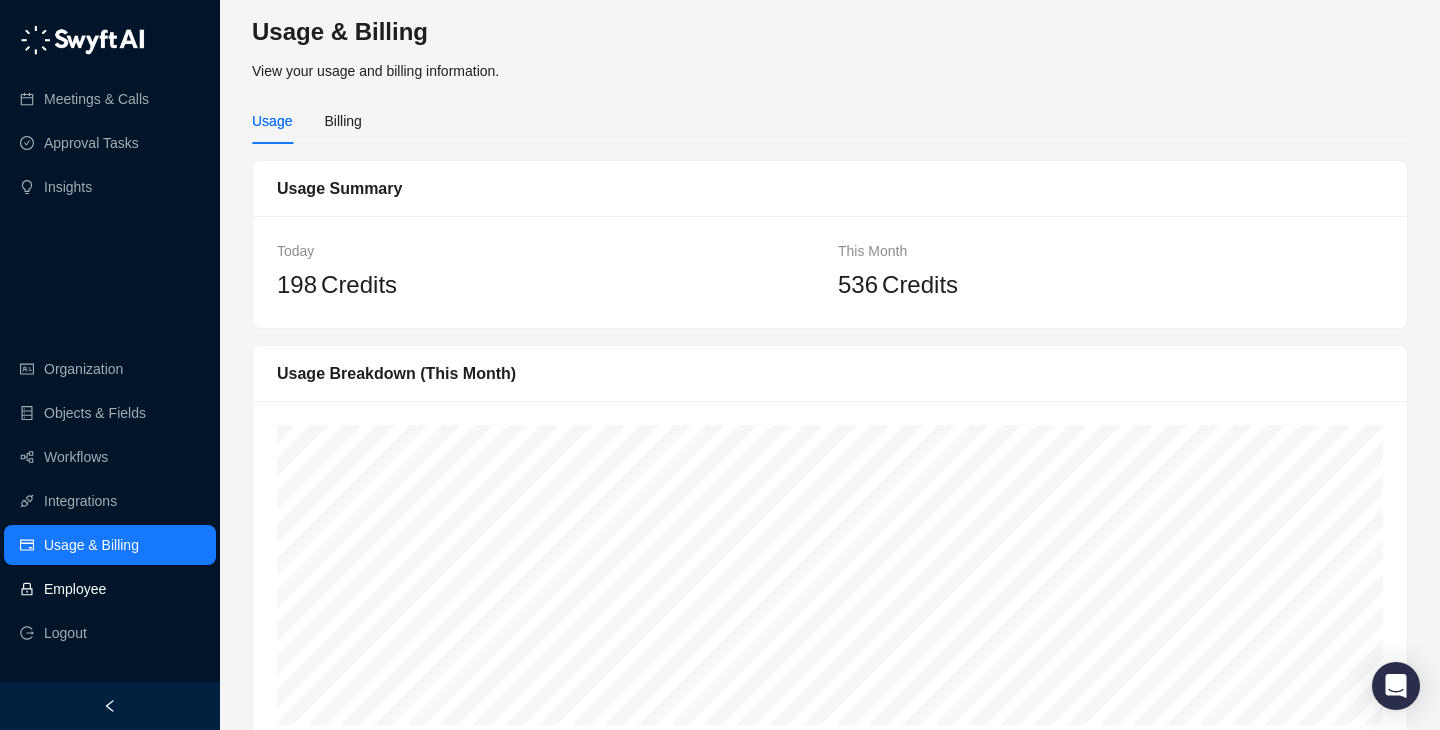 click on "Employee" at bounding box center (110, 589) 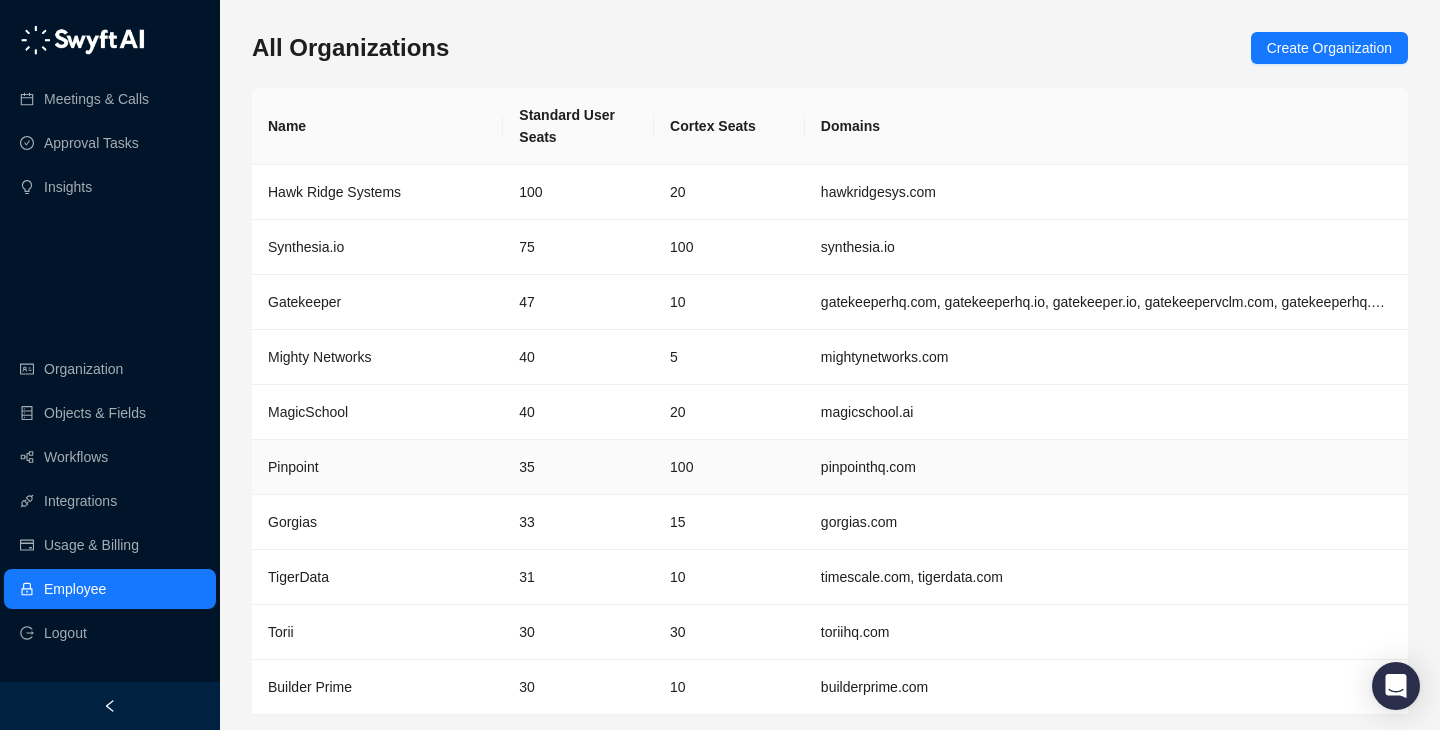 scroll, scrollTop: 65, scrollLeft: 0, axis: vertical 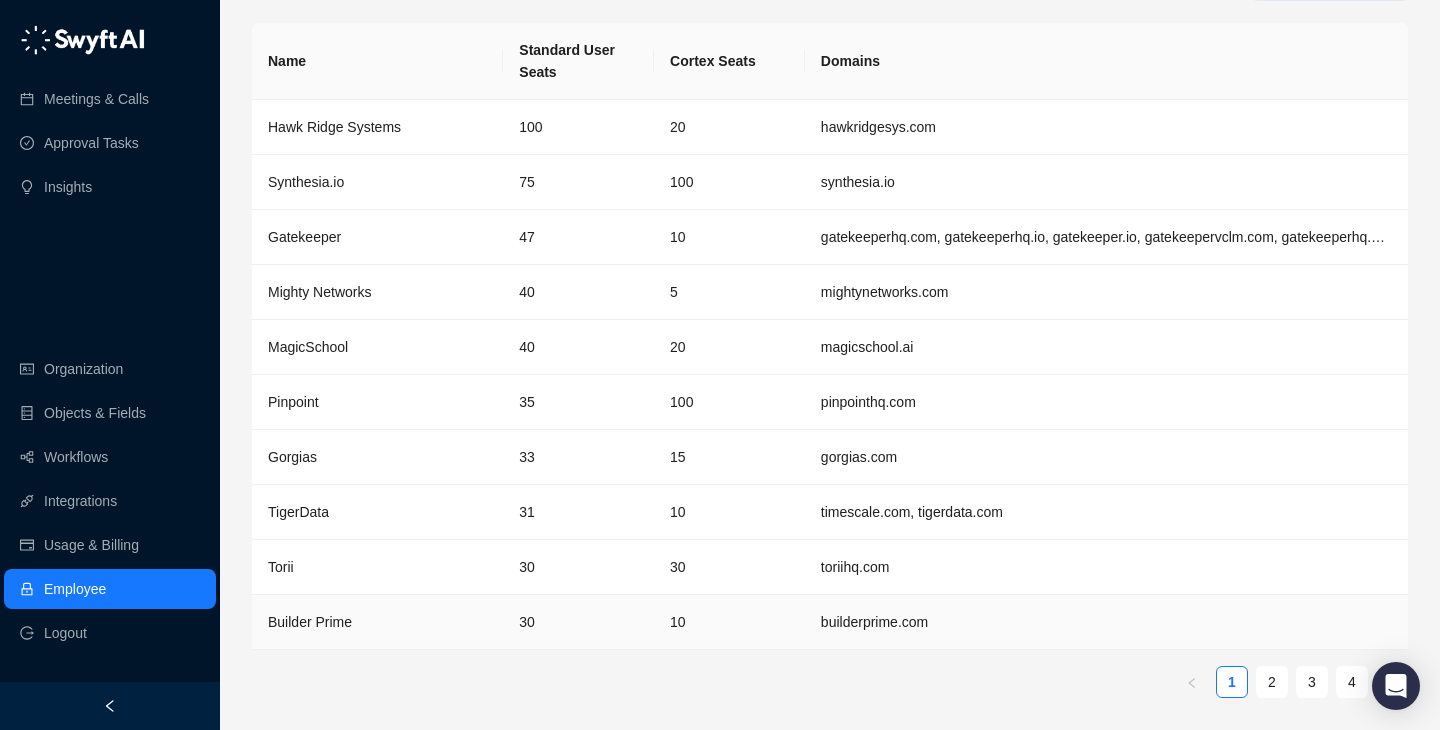 click on "10" at bounding box center (729, 622) 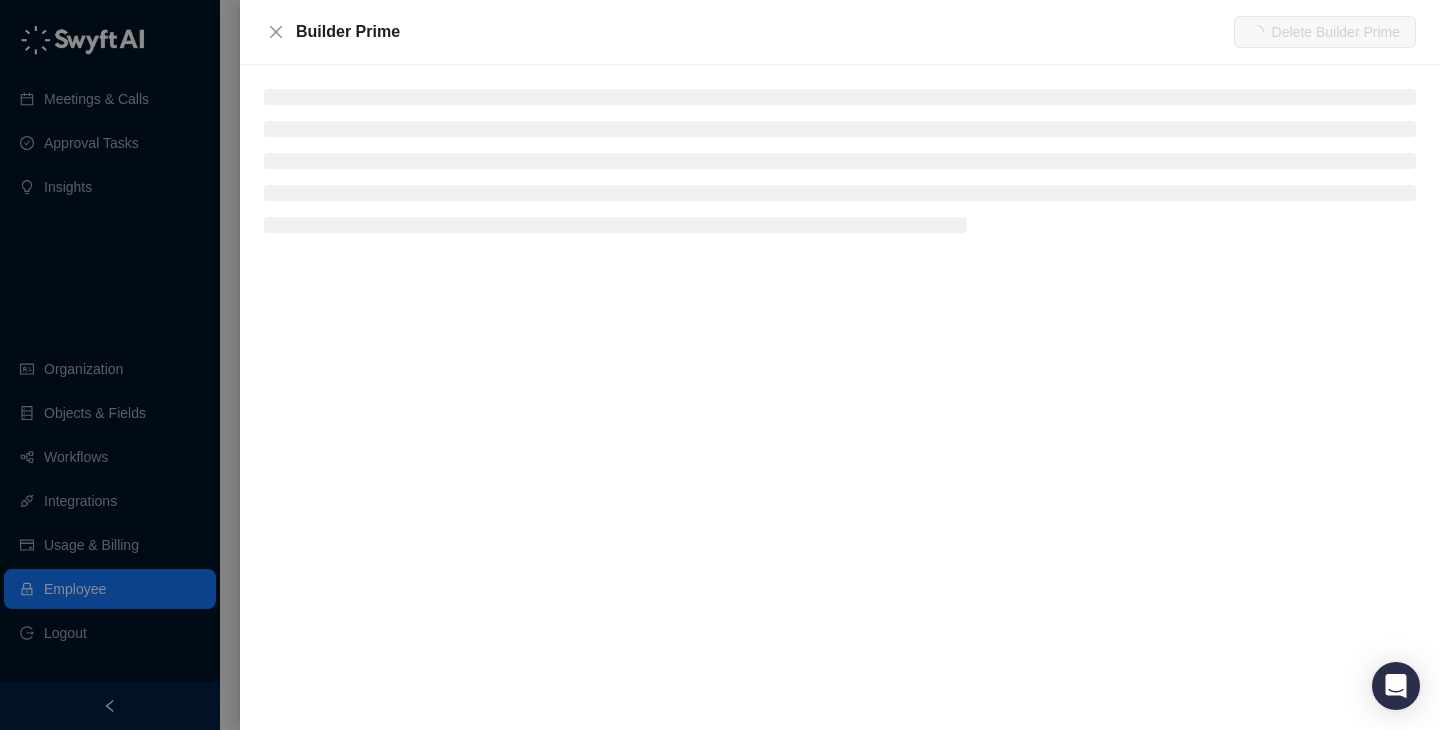 drag, startPoint x: 795, startPoint y: 618, endPoint x: 778, endPoint y: 598, distance: 26.24881 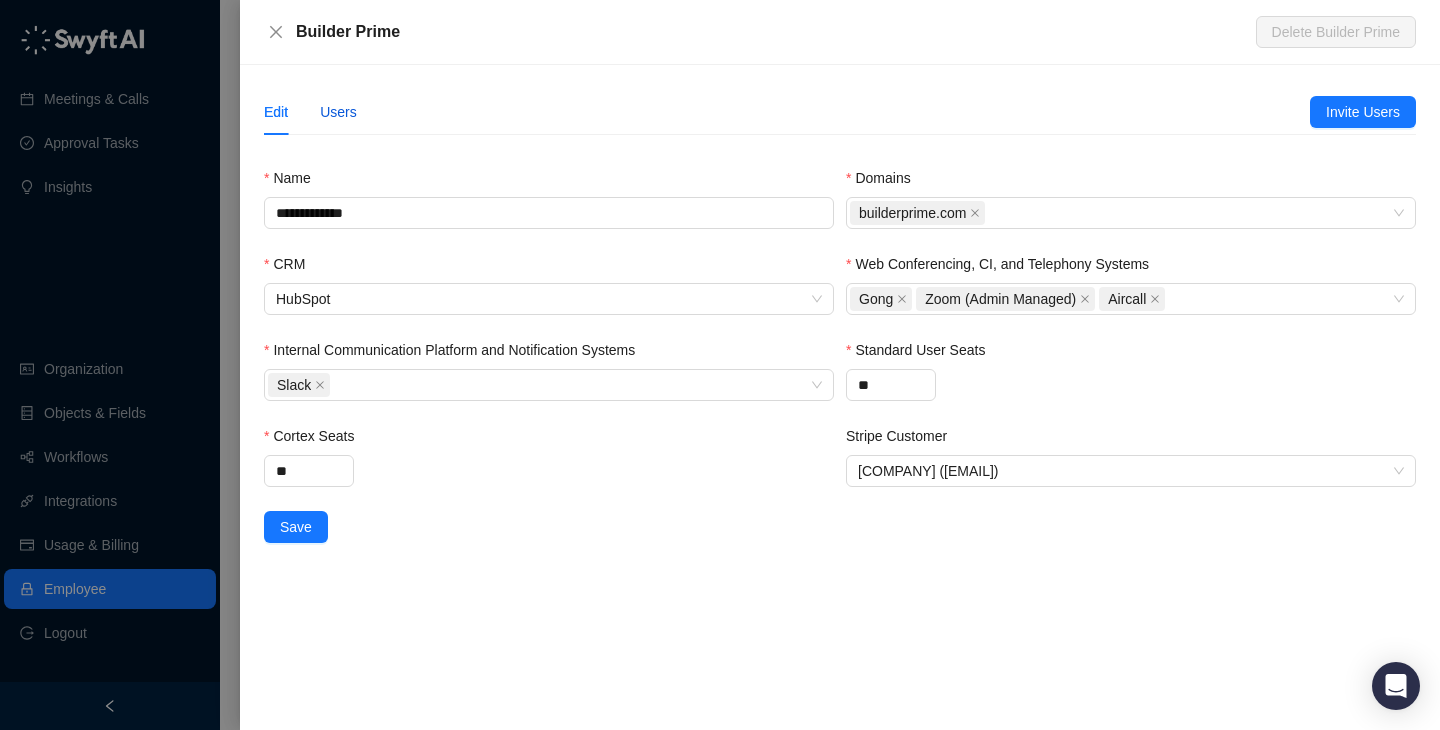 click on "Users" at bounding box center (338, 112) 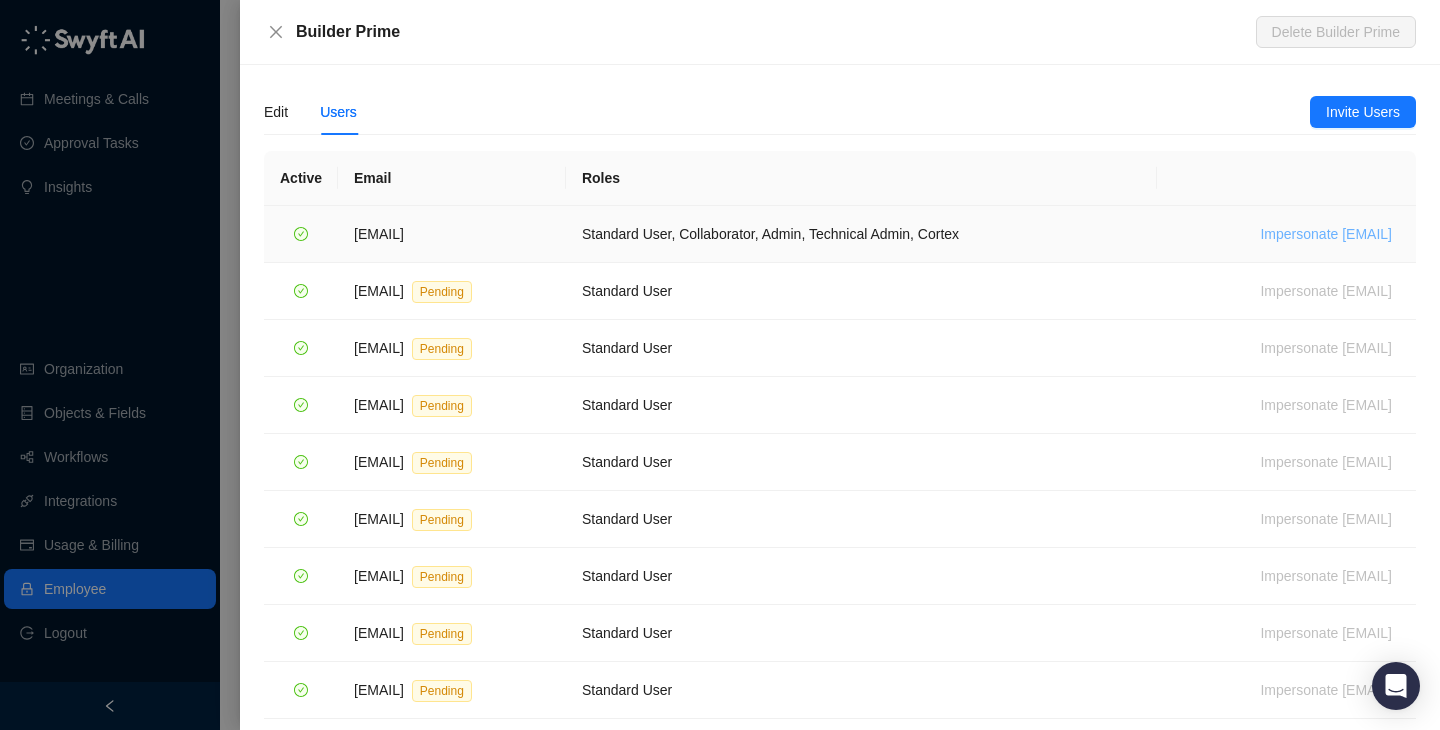 click on "Impersonate [EMAIL]" at bounding box center [1326, 234] 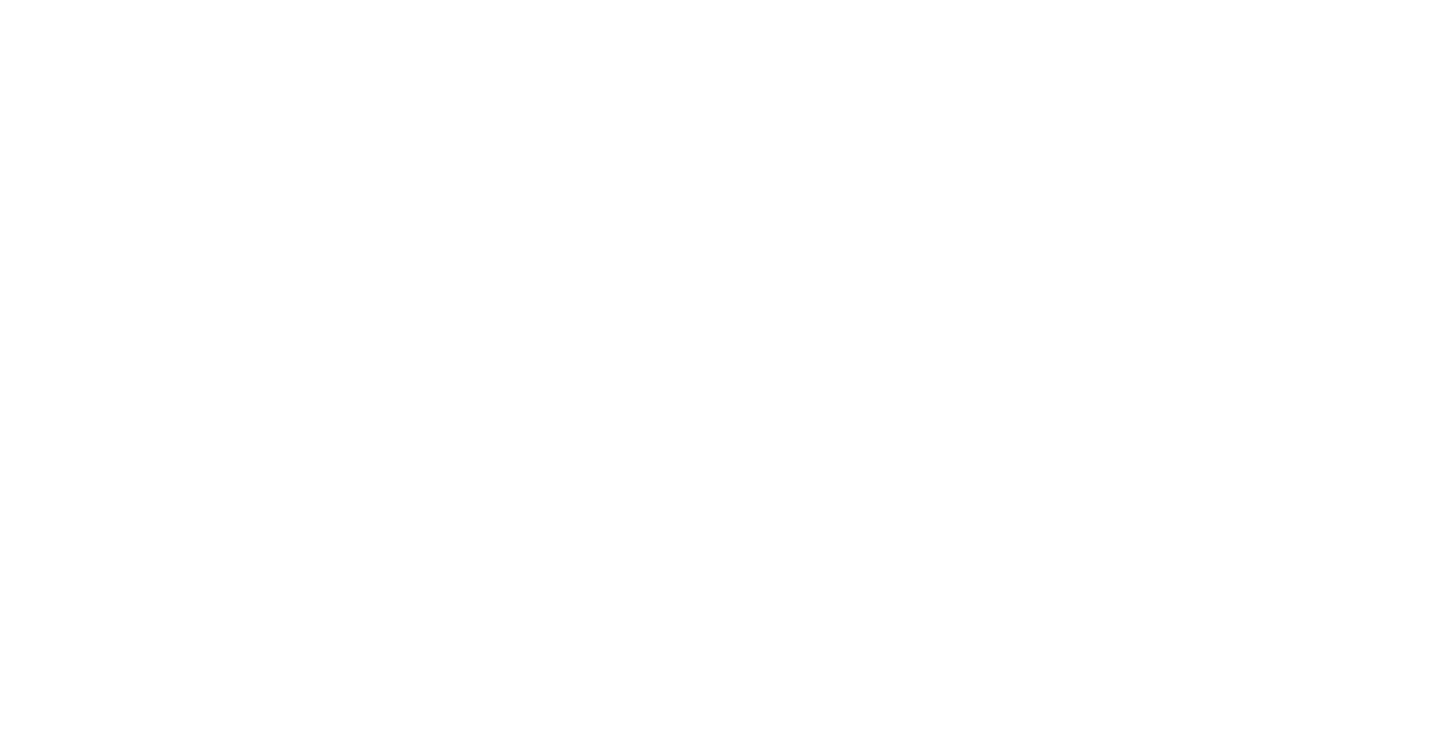 scroll, scrollTop: 0, scrollLeft: 0, axis: both 